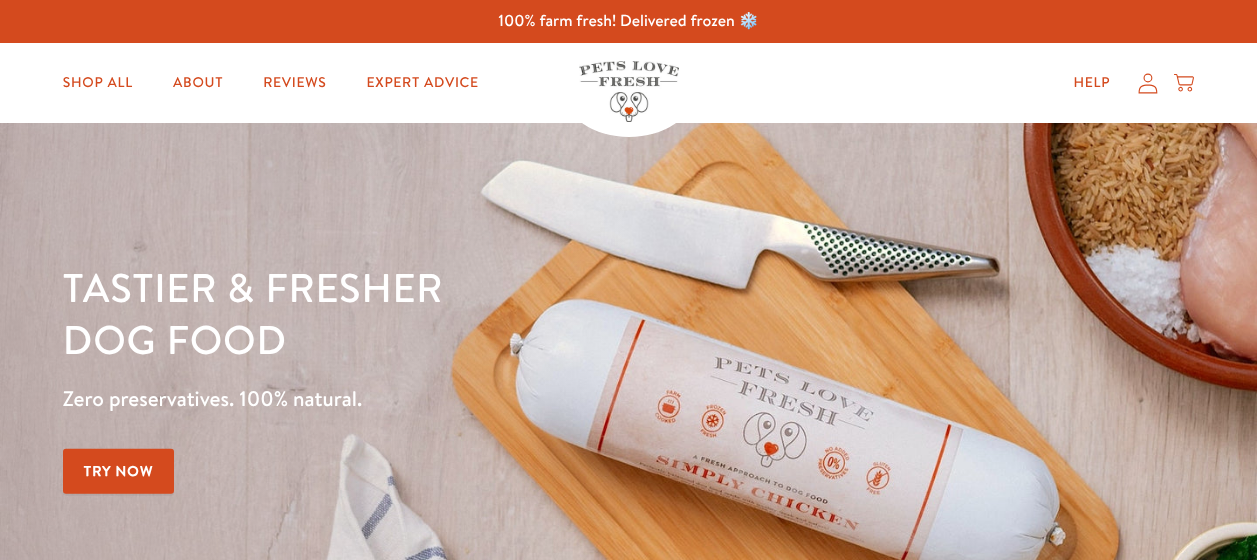 scroll, scrollTop: 0, scrollLeft: 0, axis: both 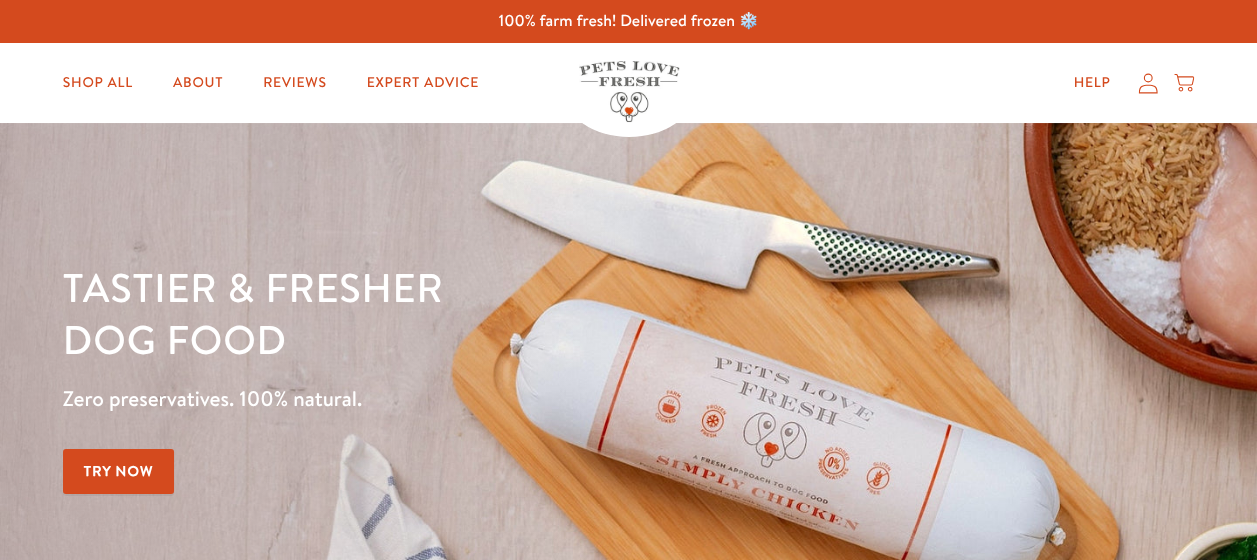 click 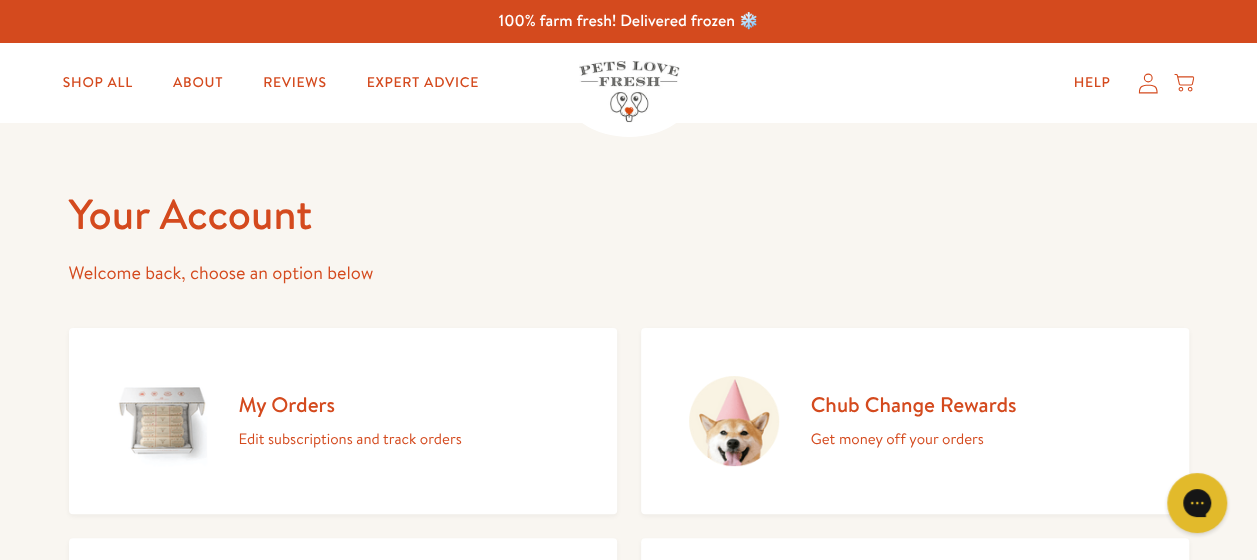 scroll, scrollTop: 0, scrollLeft: 0, axis: both 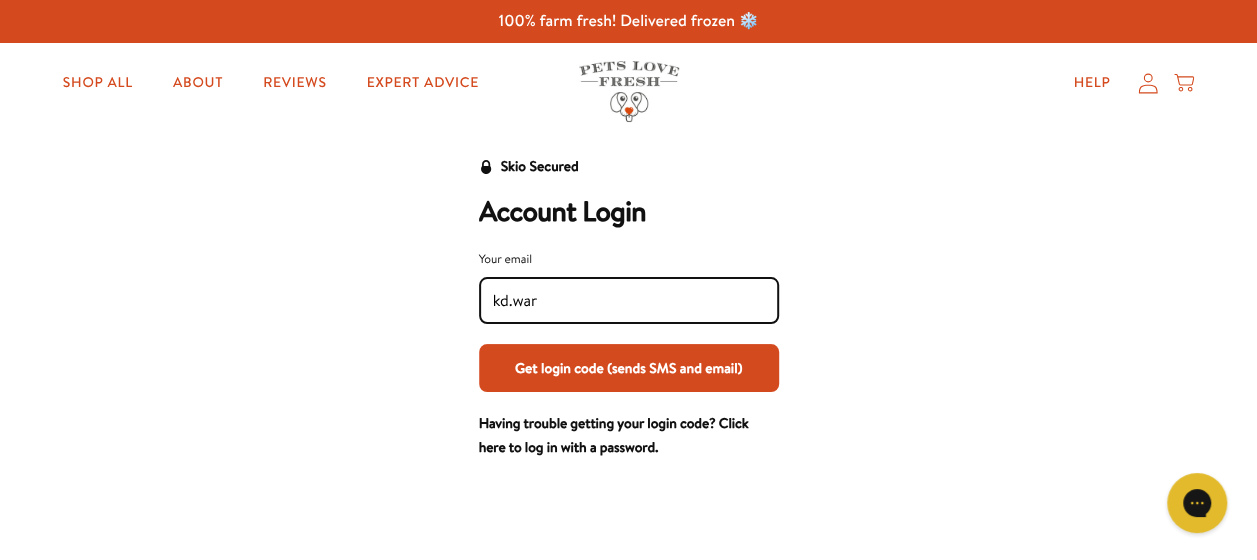 type on "[EMAIL_ADDRESS][DOMAIN_NAME]" 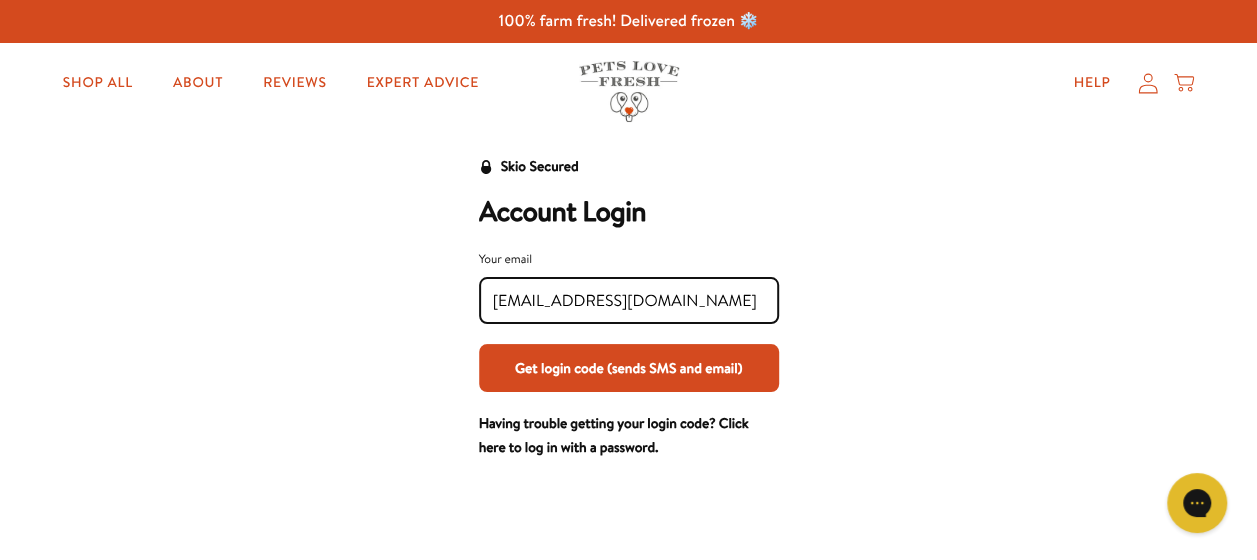 click on "Get login code (sends SMS and email)" at bounding box center [629, 368] 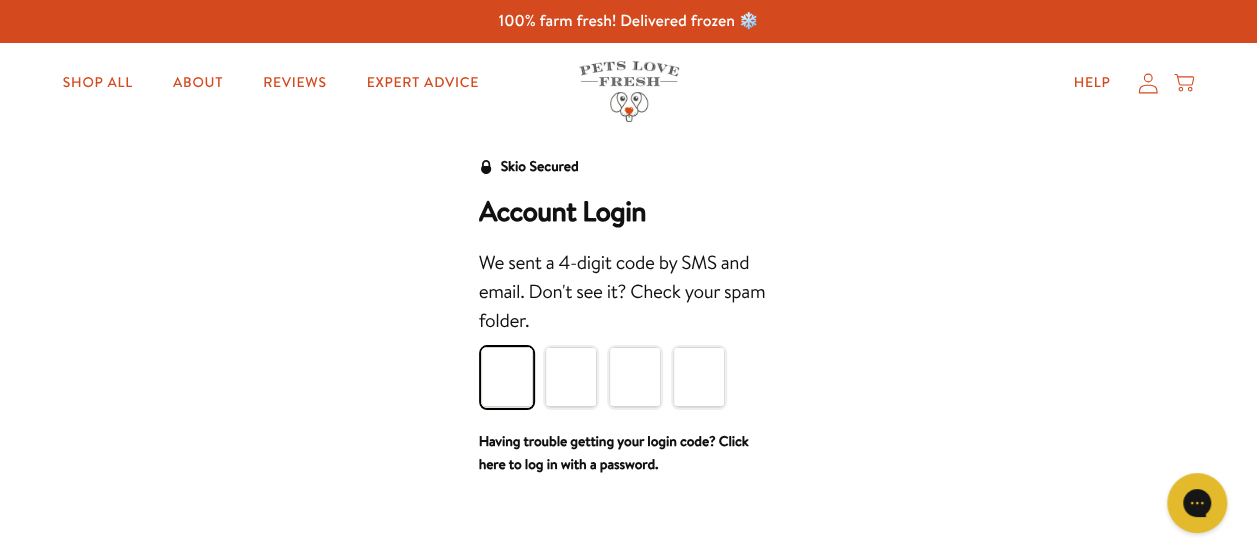 type on "3" 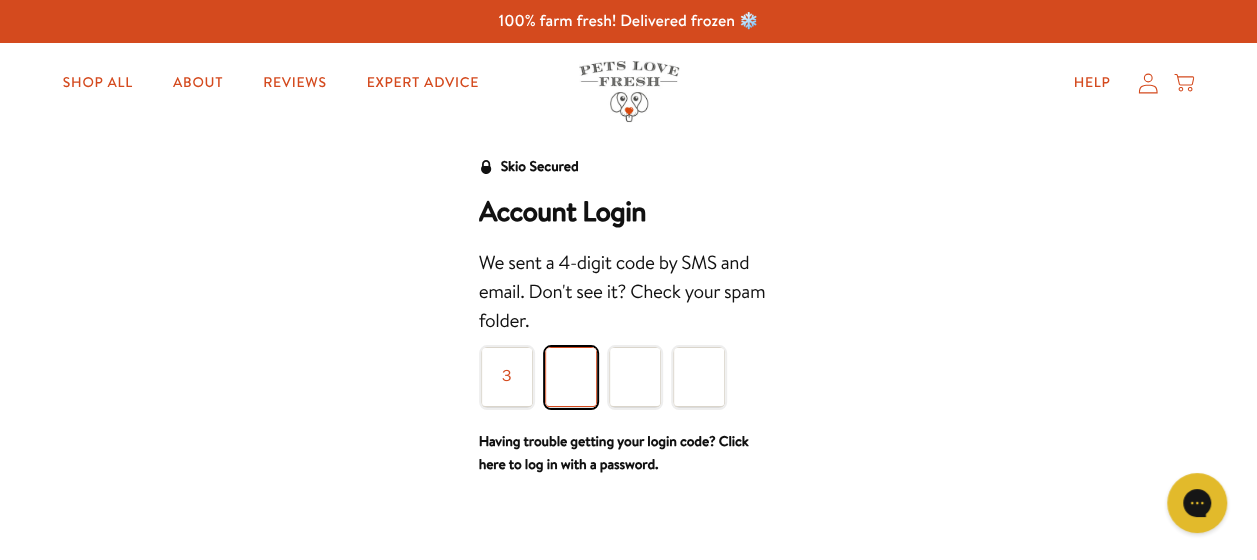 type on "8" 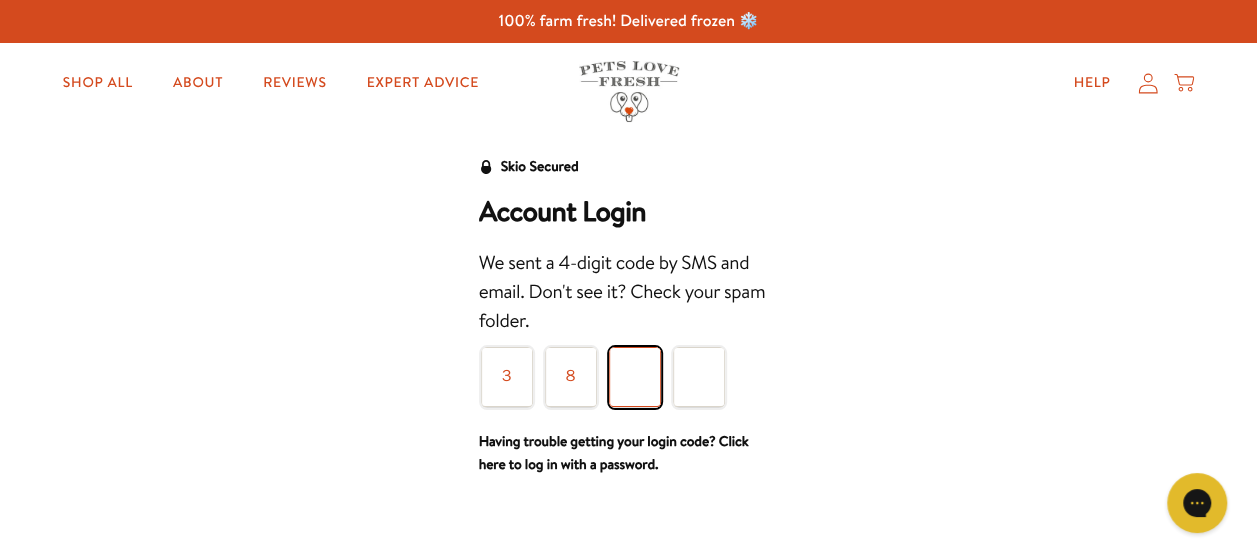 type on "1" 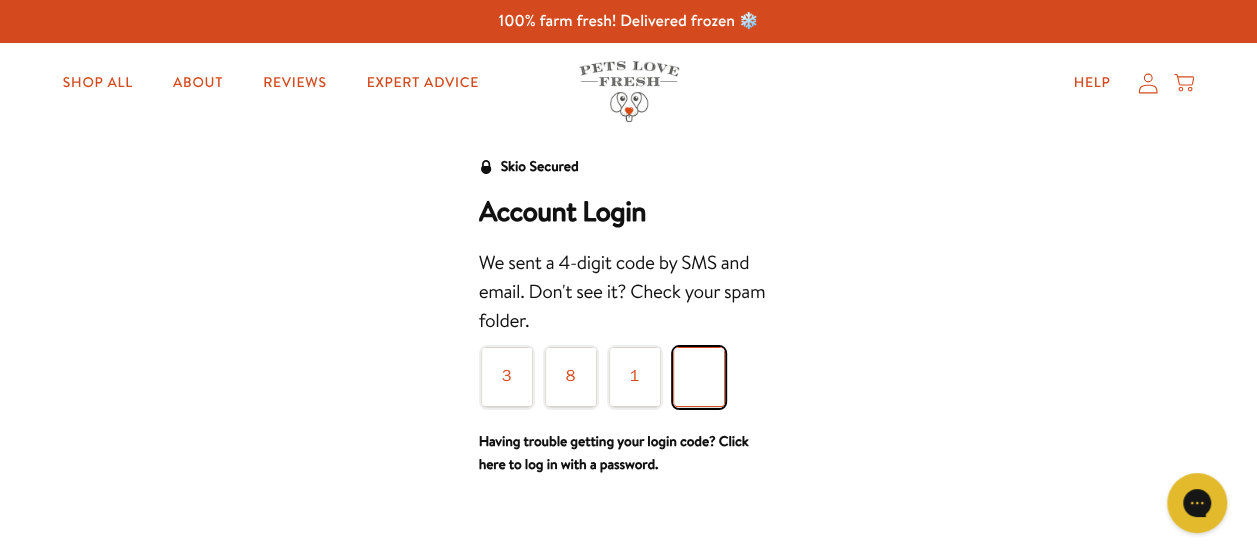 type on "5" 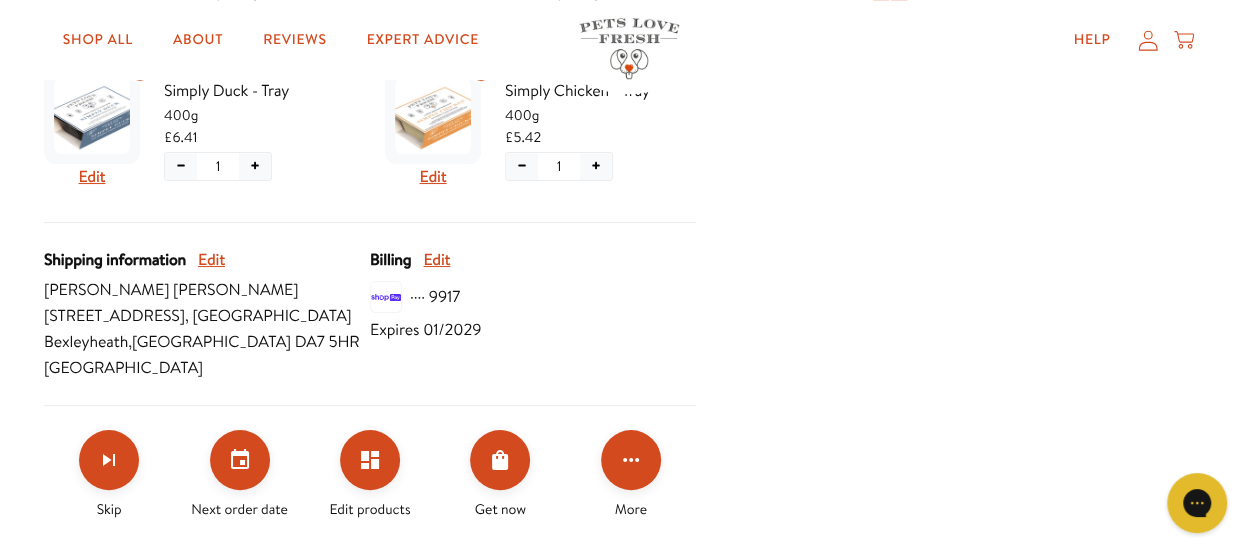 scroll, scrollTop: 800, scrollLeft: 0, axis: vertical 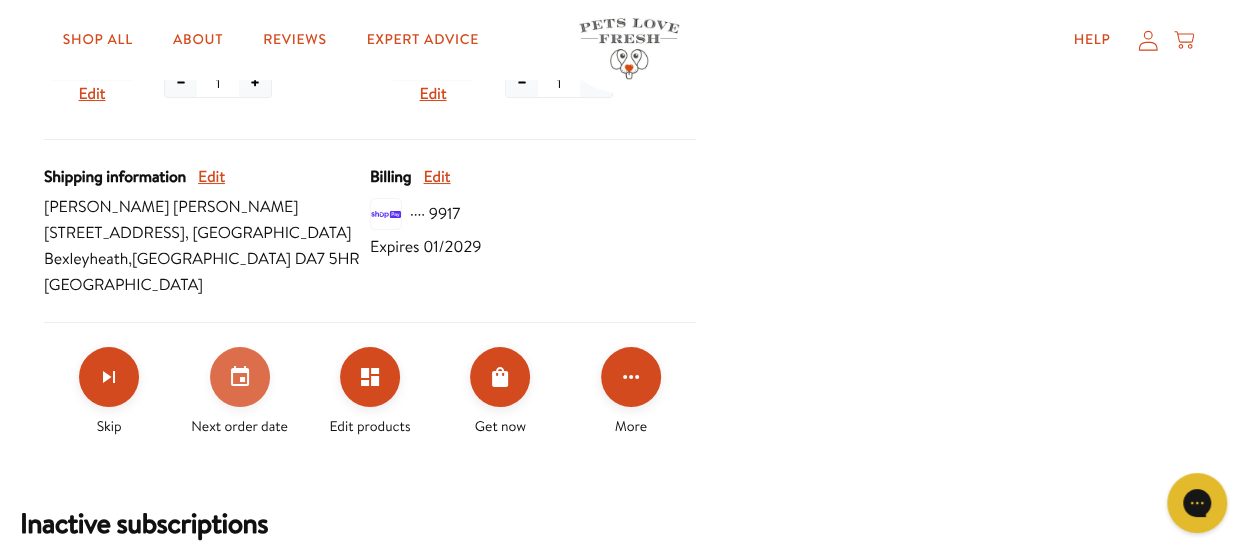 click 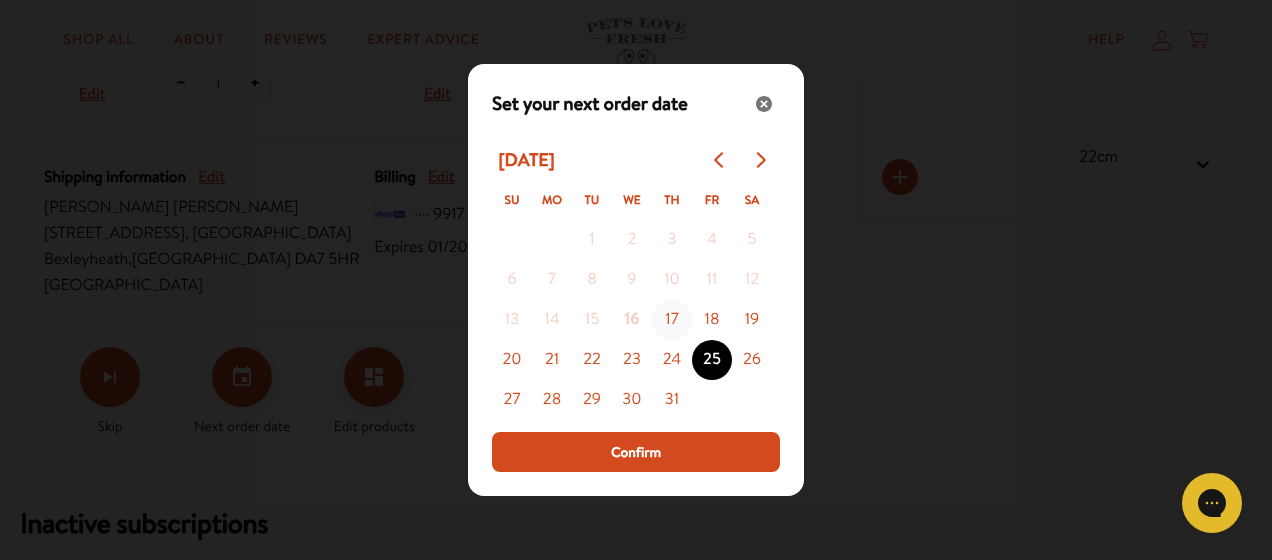 click on "17" at bounding box center (672, 320) 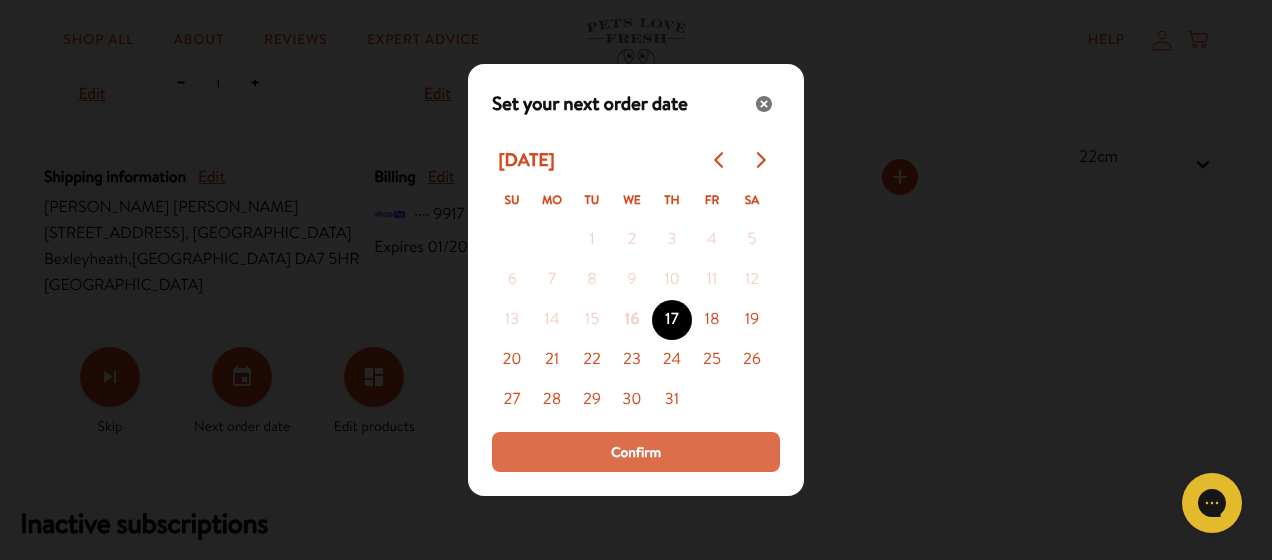 click on "Confirm" at bounding box center [636, 452] 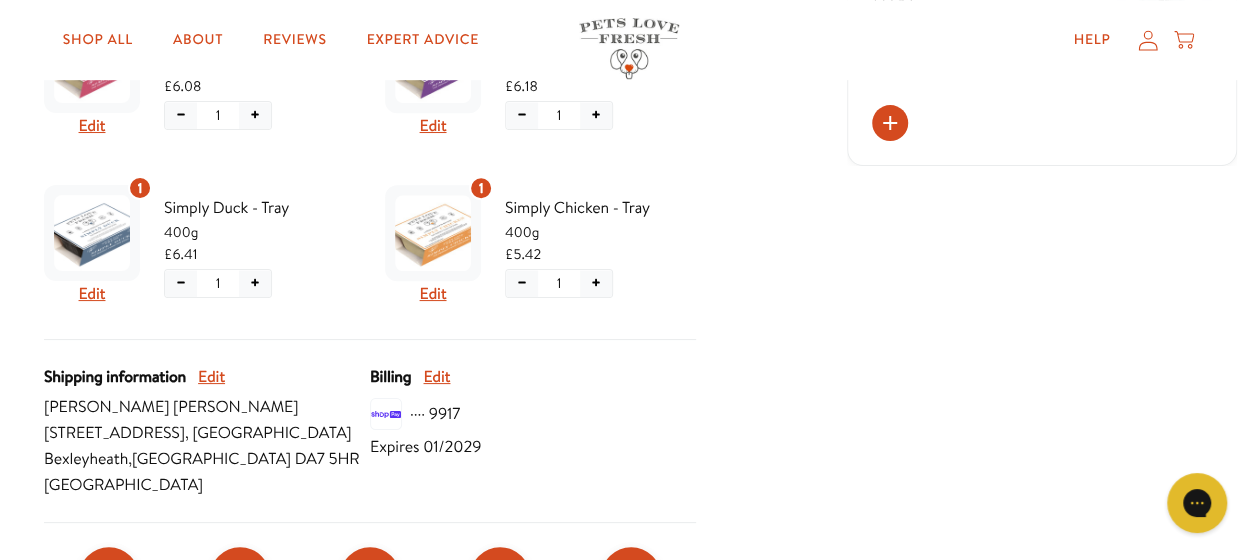 scroll, scrollTop: 800, scrollLeft: 0, axis: vertical 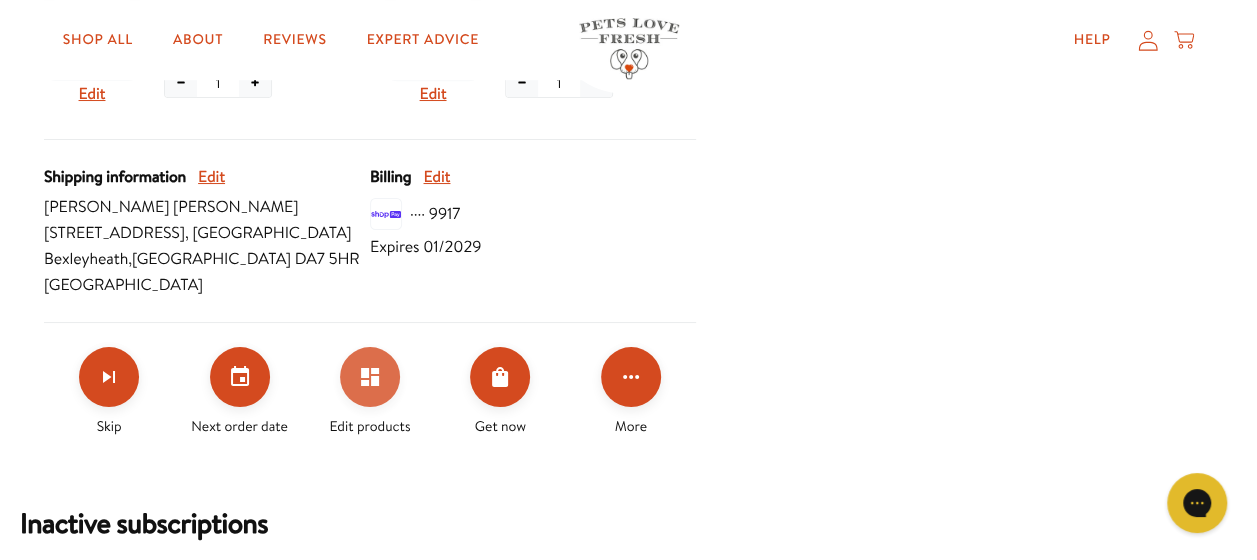click 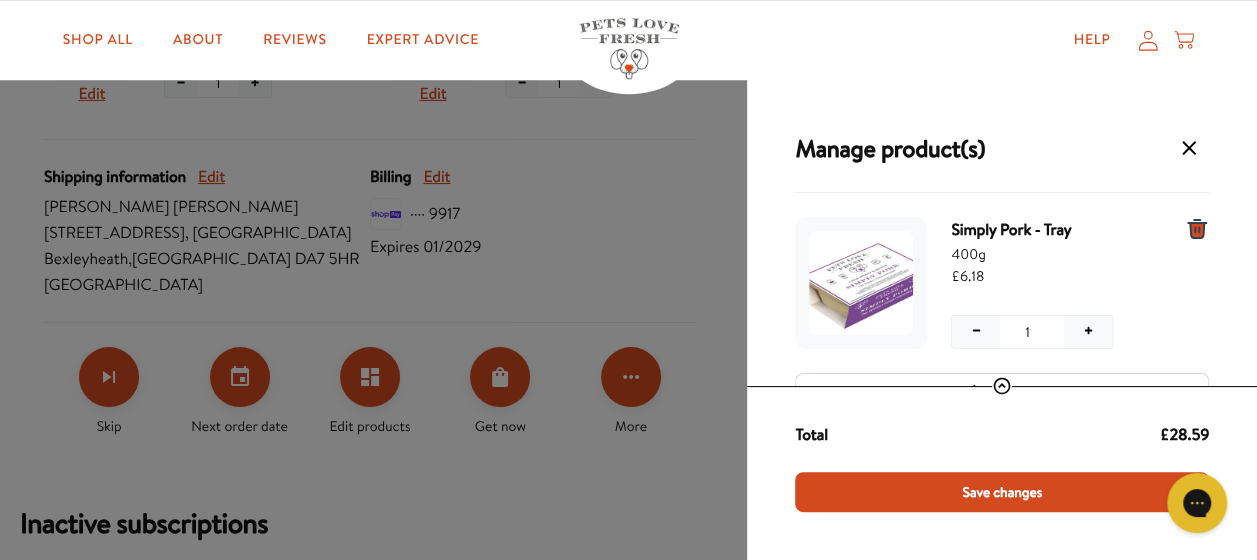 scroll, scrollTop: 632, scrollLeft: 0, axis: vertical 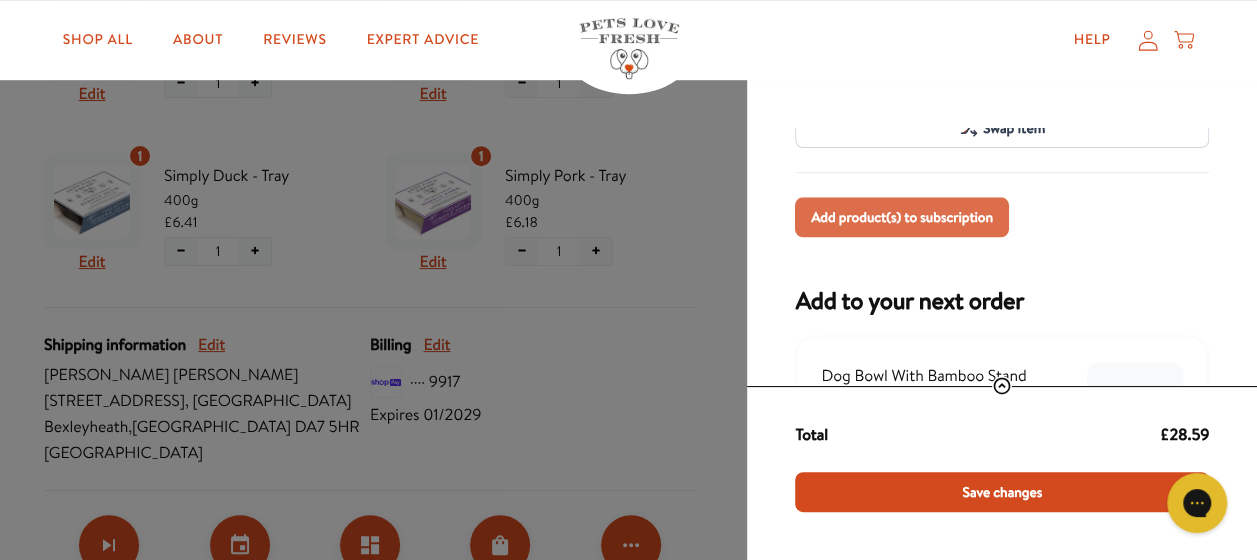 click on "Add product(s) to subscription" at bounding box center [902, 217] 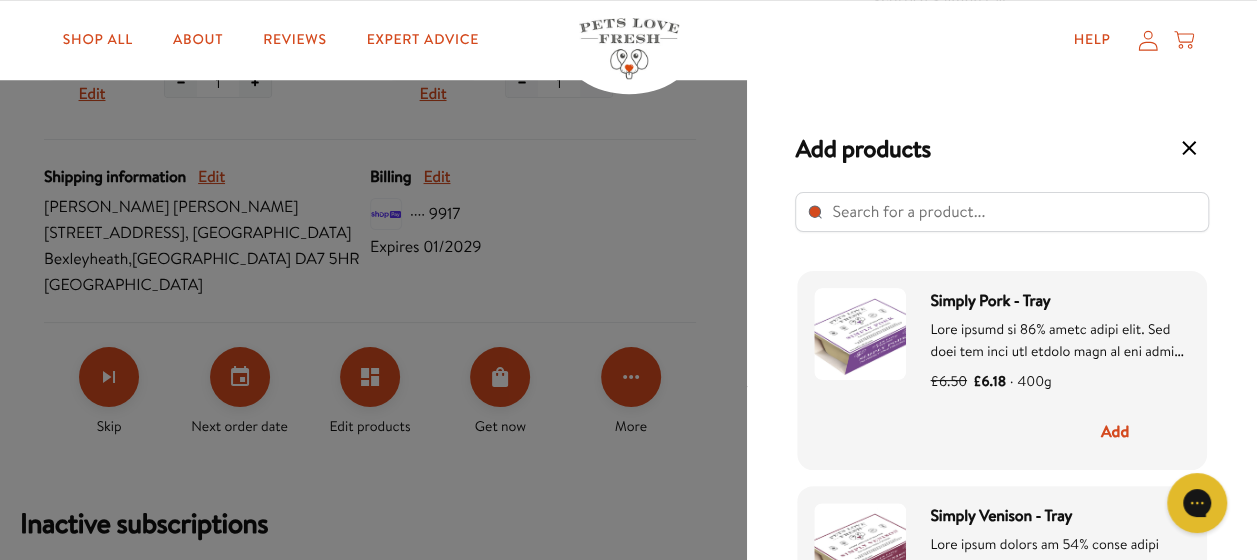 scroll, scrollTop: 832, scrollLeft: 0, axis: vertical 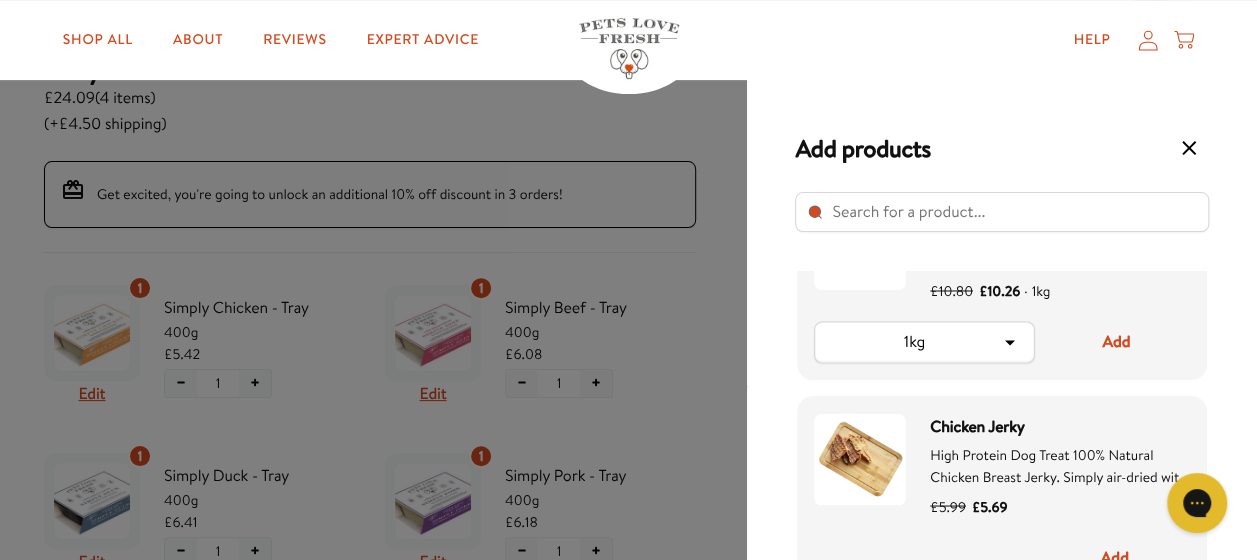 click on "Chicken Jerky" at bounding box center (1060, 426) 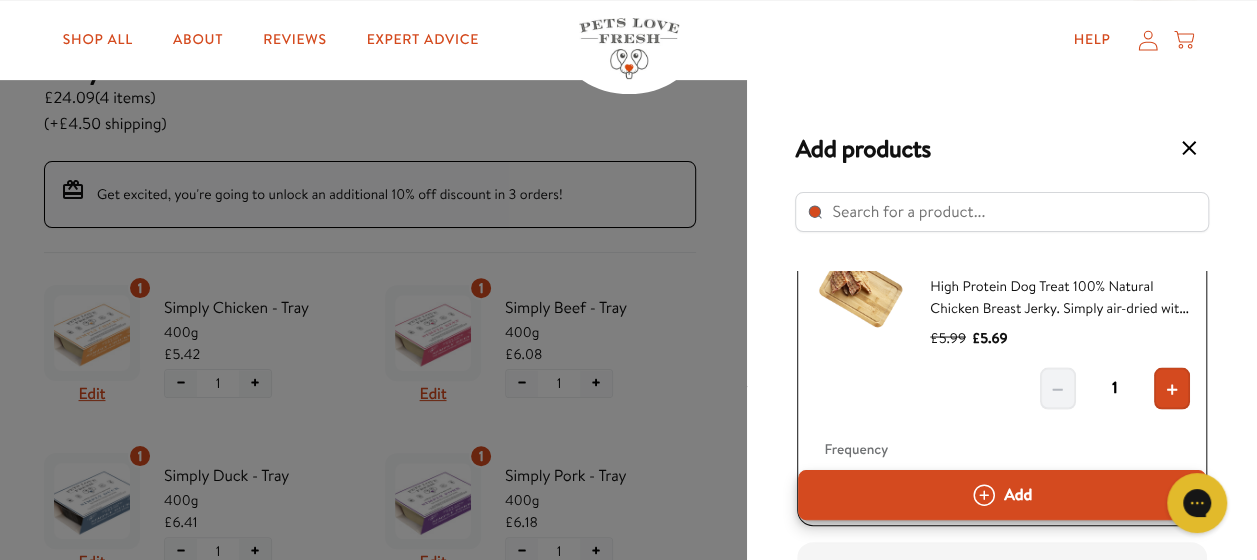 scroll, scrollTop: 2008, scrollLeft: 0, axis: vertical 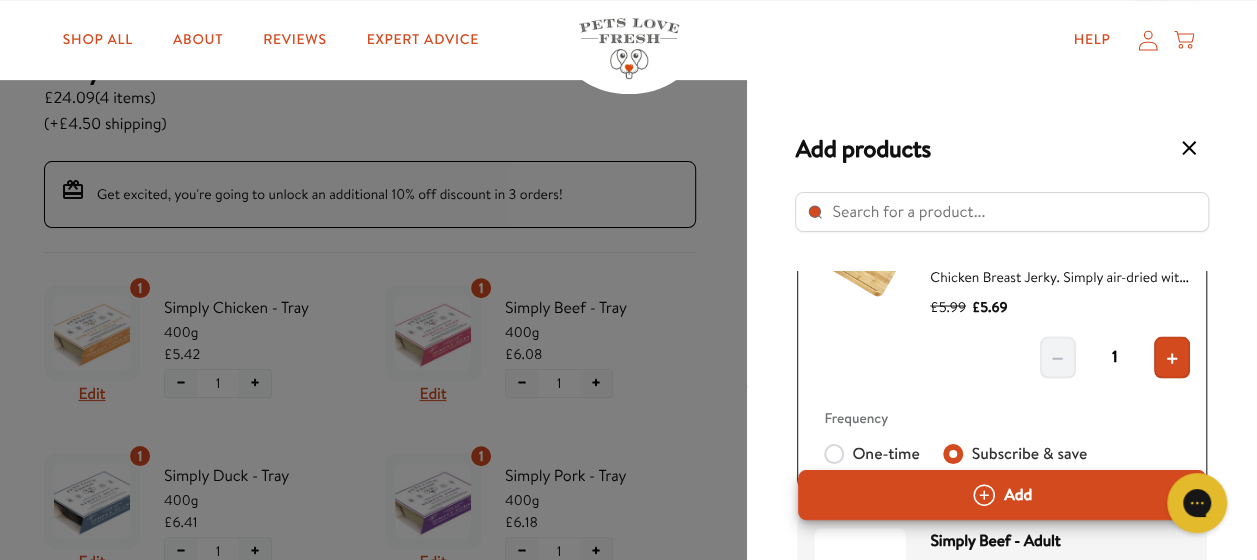 click on "High Protein Dog Treat 100% Natural Chicken Breast Jerky. Simply air-dried with nothing added. Healthy, high in protein and low in fat these treats are made from 100% free-range chicken breast meat. The perfect meaty and easily digestible treat for dogs of all ages. 1 pack = 100g" at bounding box center [1060, 331] 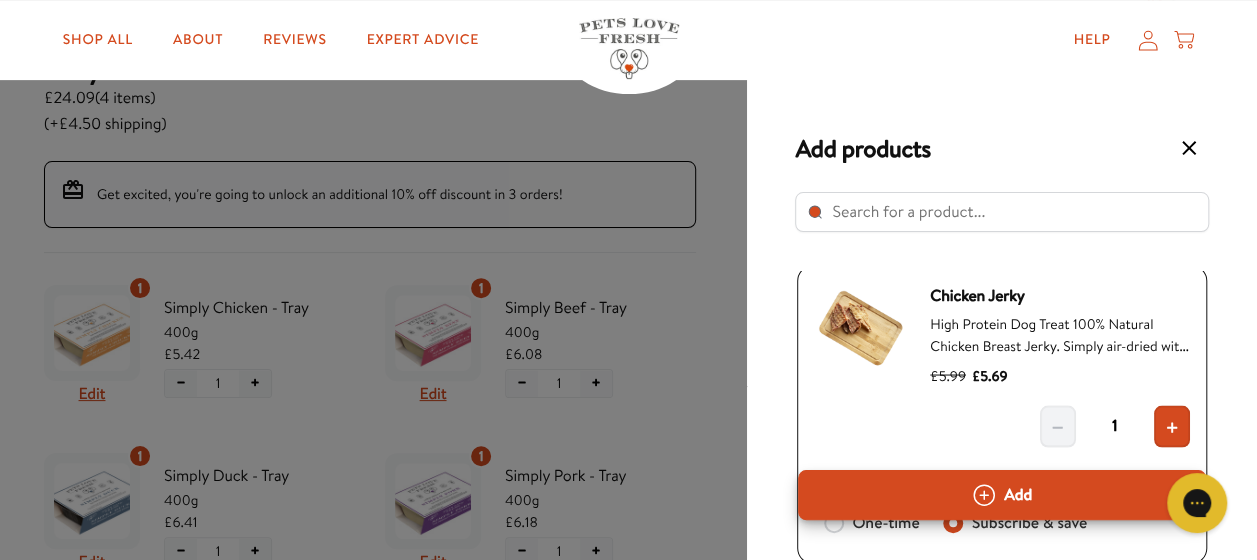 scroll, scrollTop: 1908, scrollLeft: 0, axis: vertical 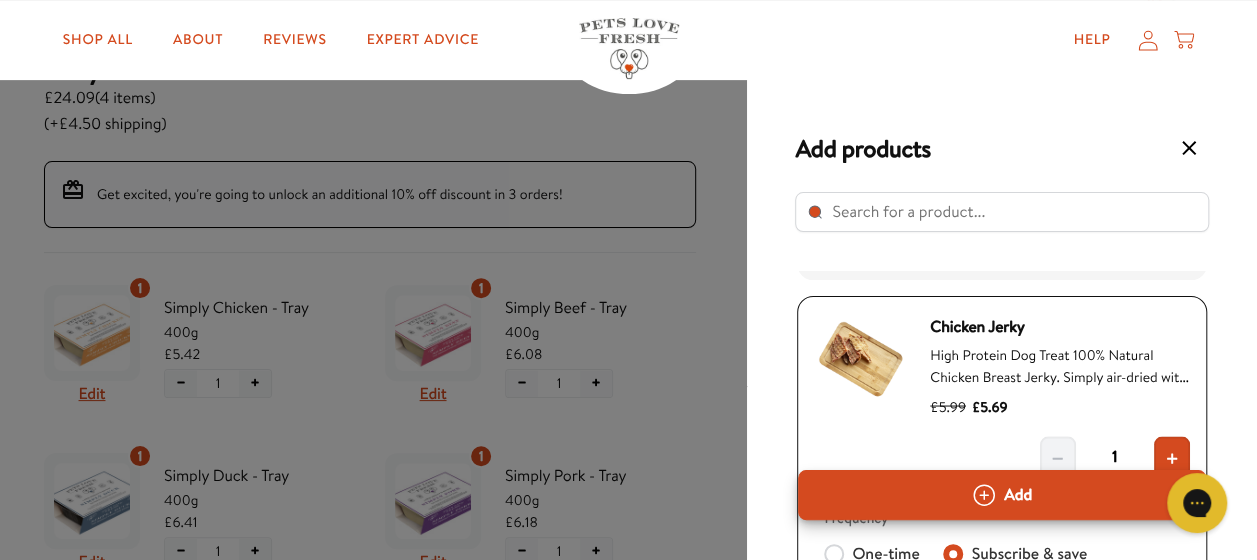 click on "Chicken Jerky" at bounding box center [1060, 326] 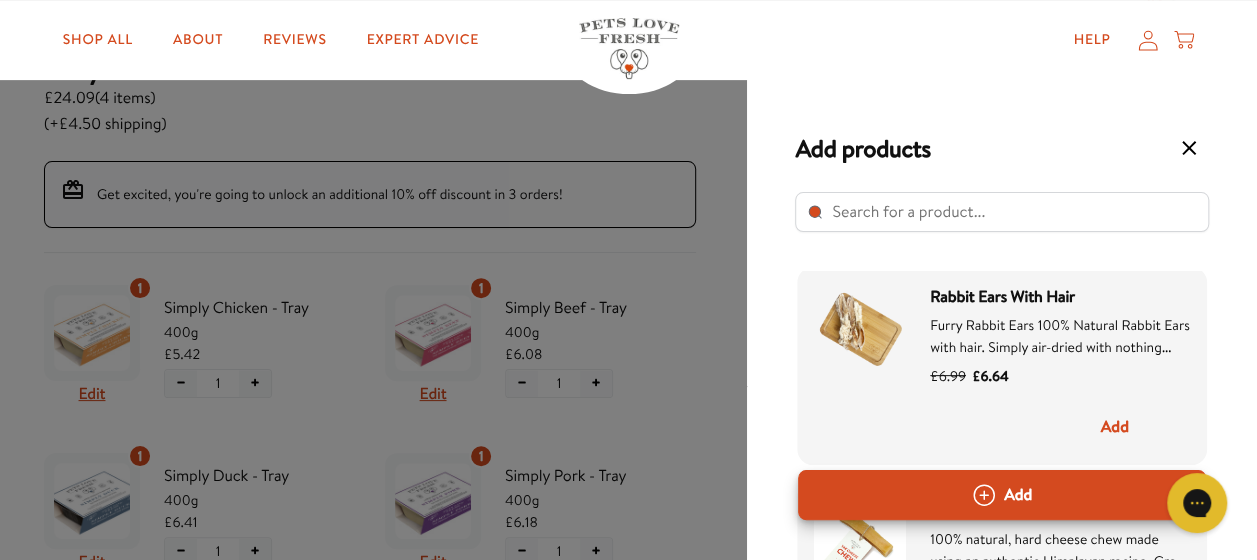 scroll, scrollTop: 408, scrollLeft: 0, axis: vertical 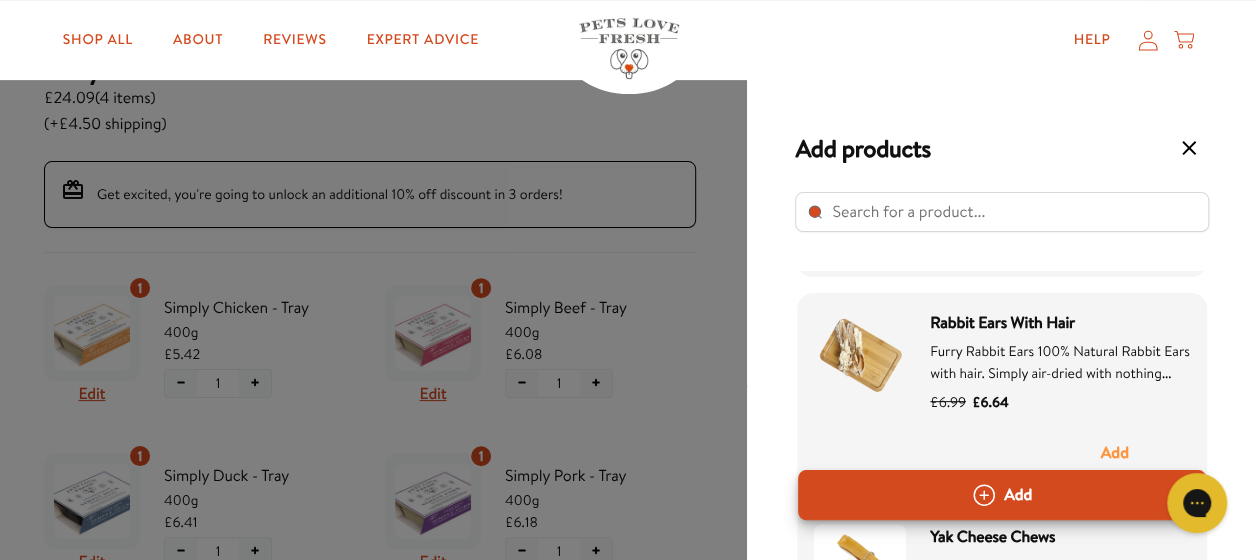 click on "Add" at bounding box center [1115, 453] 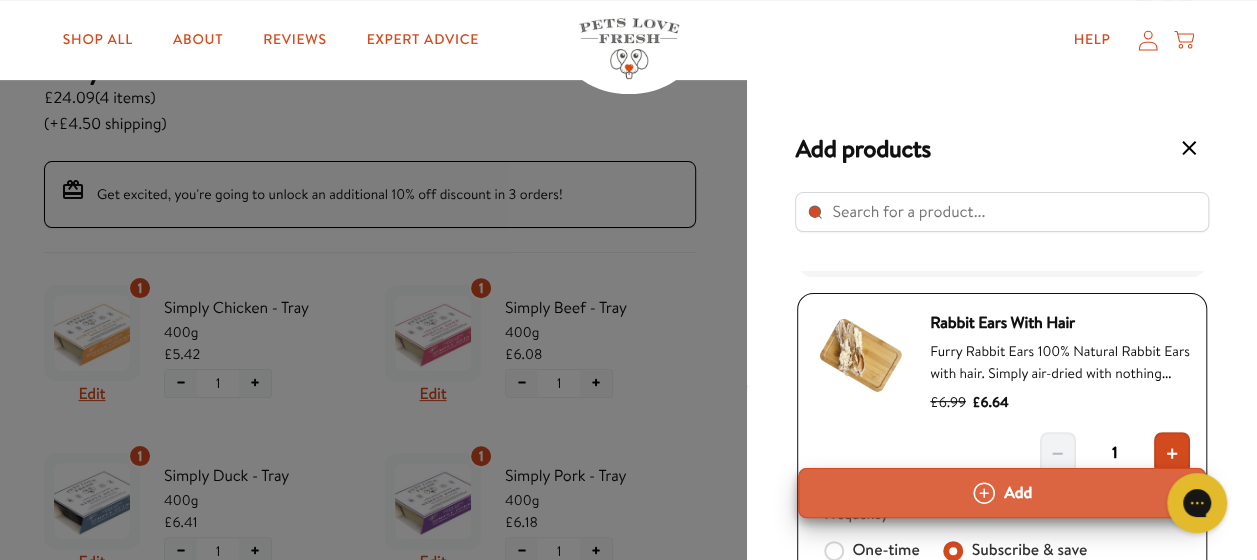 click on "Add" at bounding box center [1002, 493] 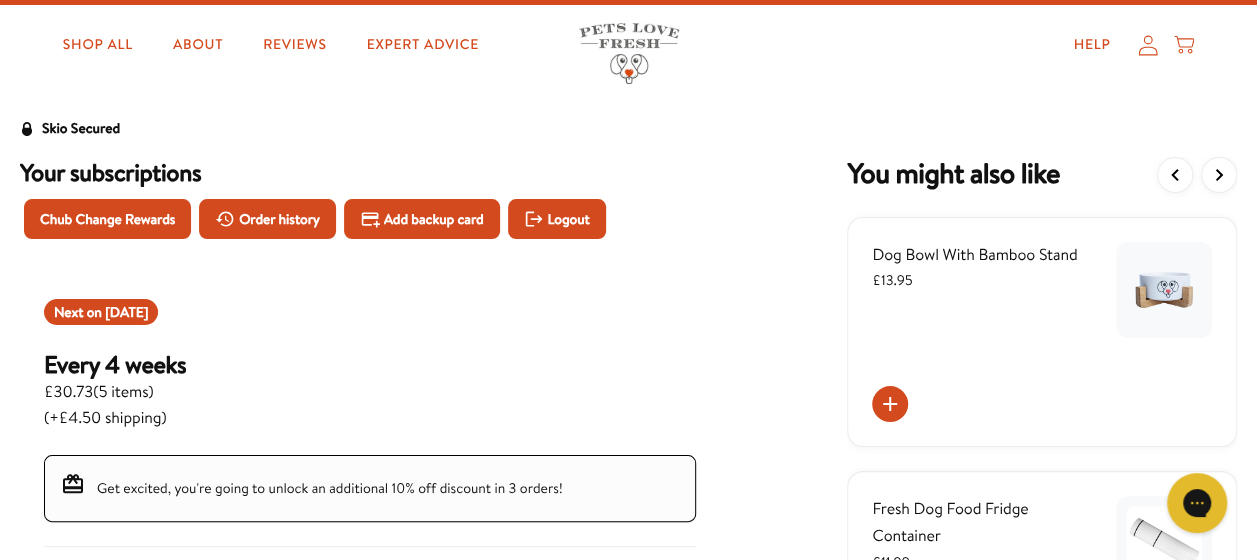 scroll, scrollTop: 32, scrollLeft: 0, axis: vertical 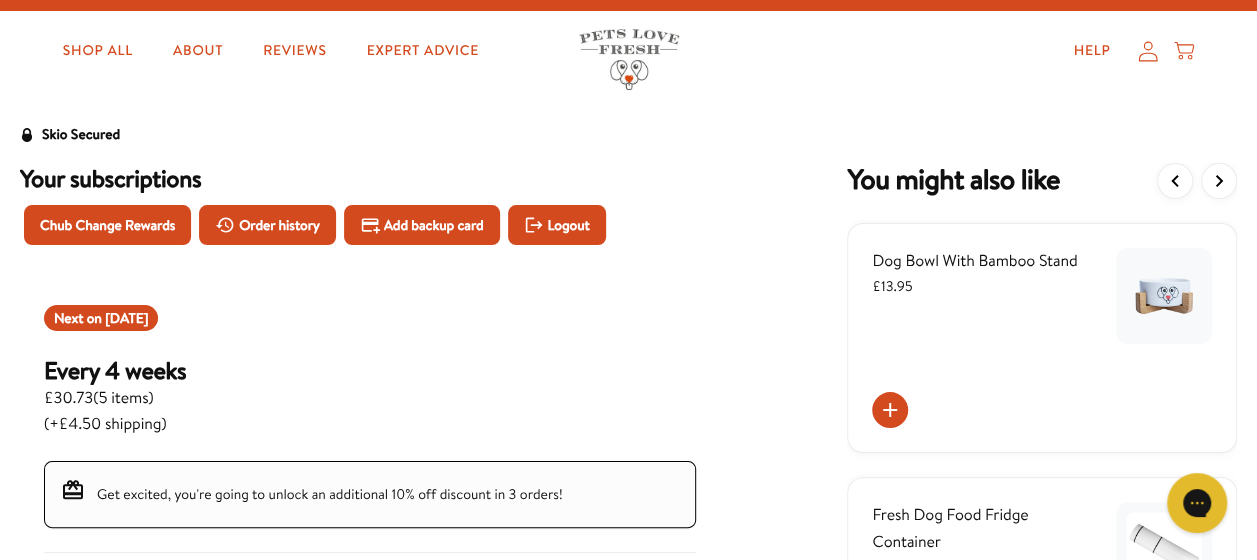 click 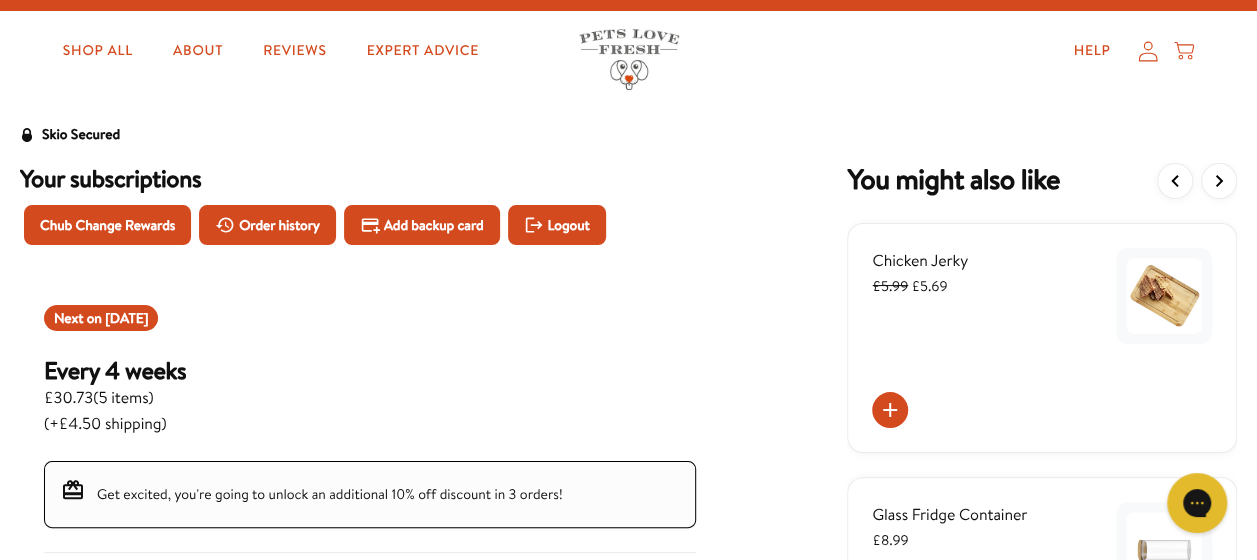 click 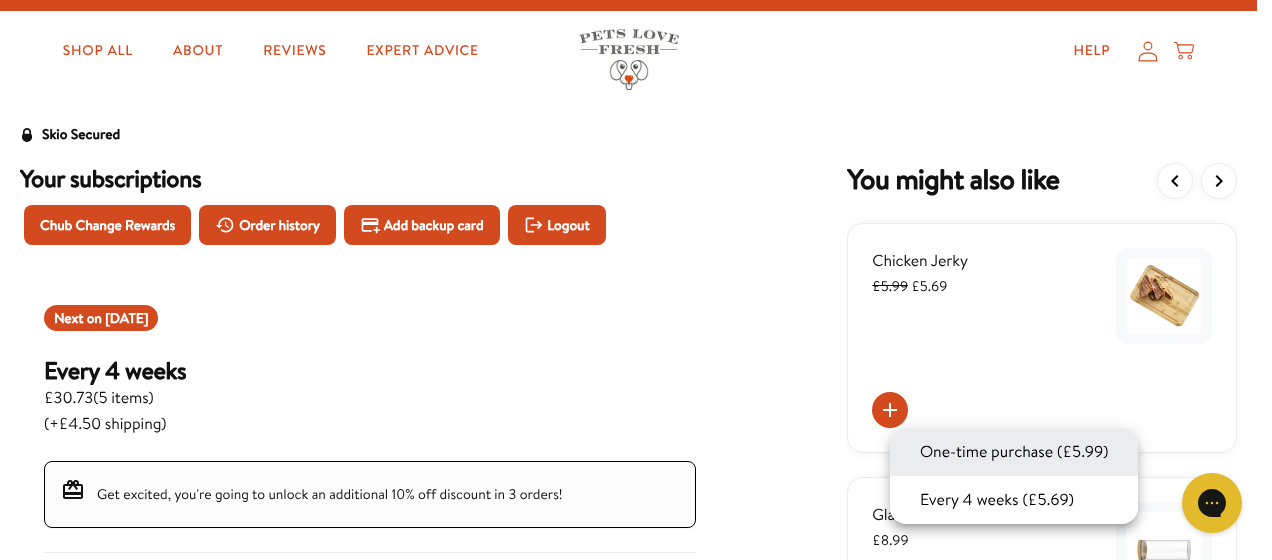 click on "One-time purchase (£5.99)" at bounding box center [1014, 452] 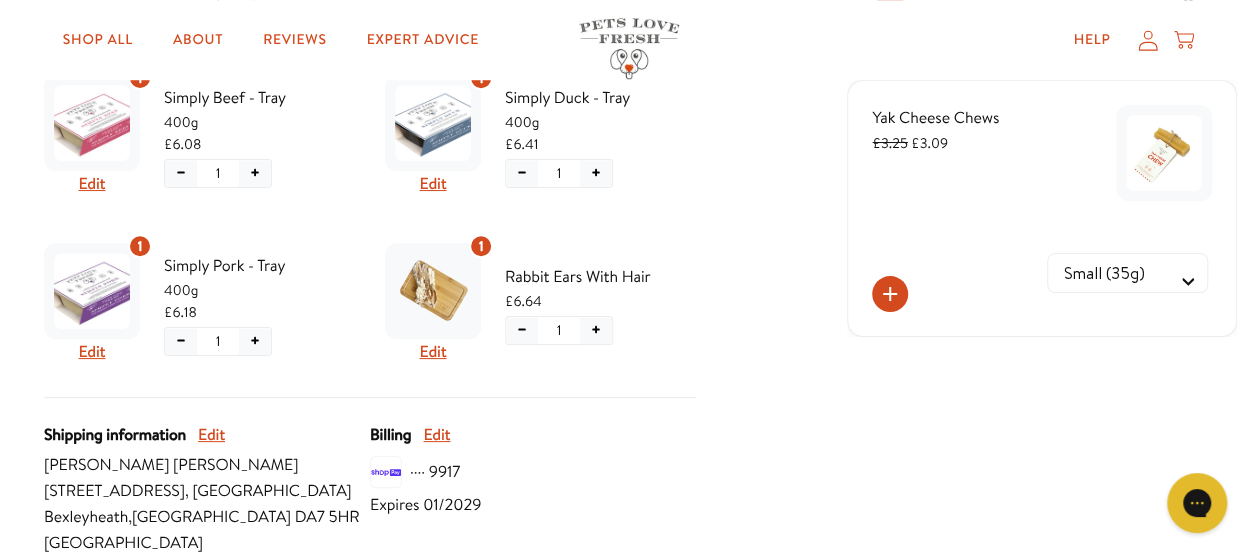 scroll, scrollTop: 732, scrollLeft: 0, axis: vertical 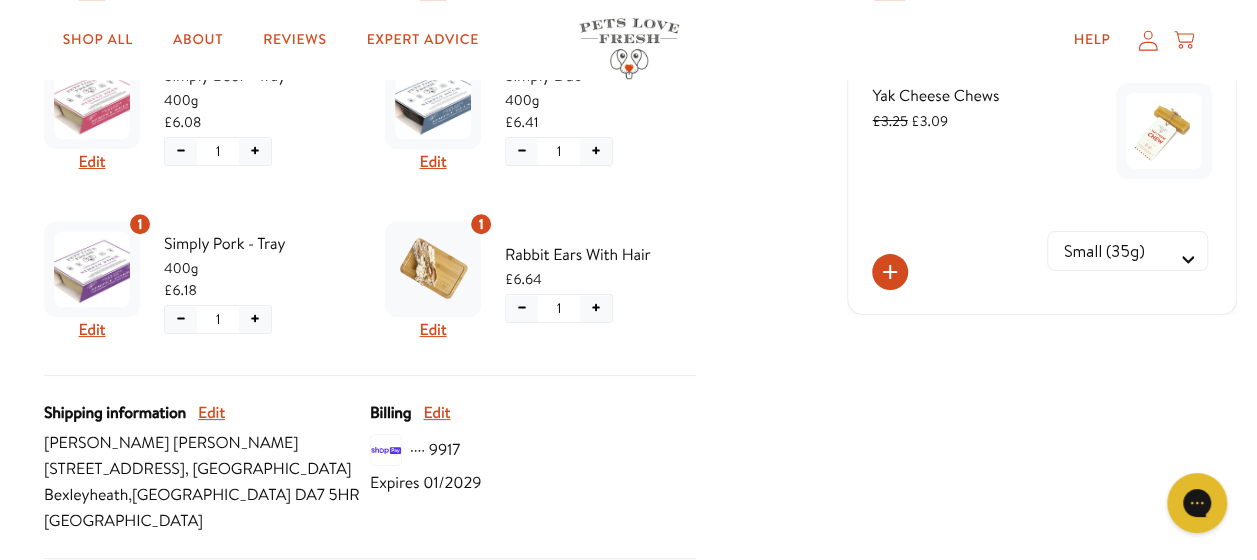 click on "−" at bounding box center [522, 308] 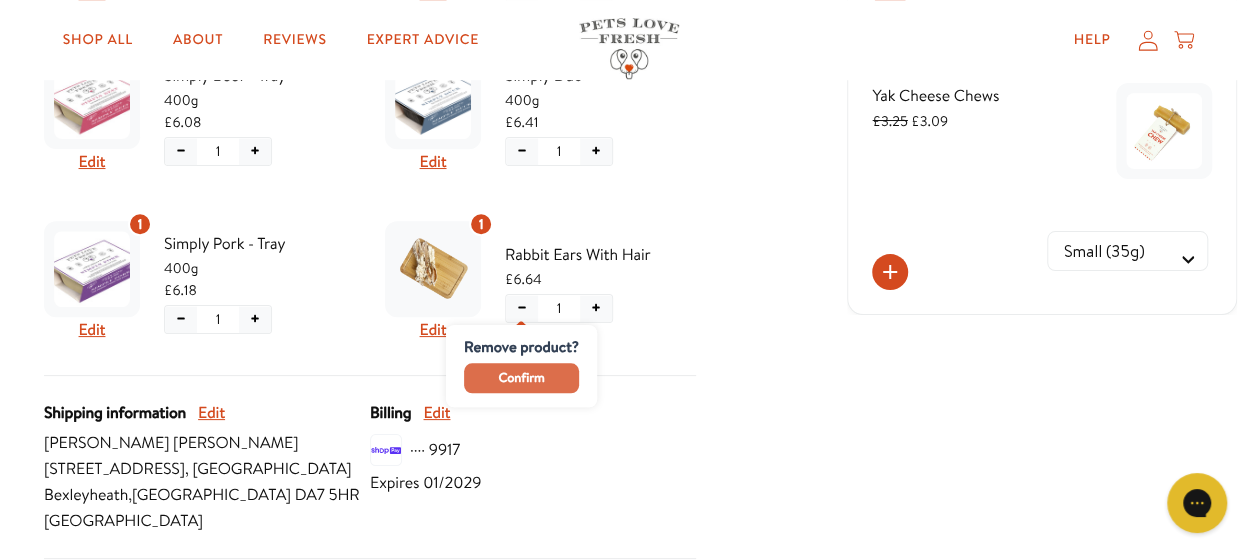 click on "Confirm" at bounding box center (521, 378) 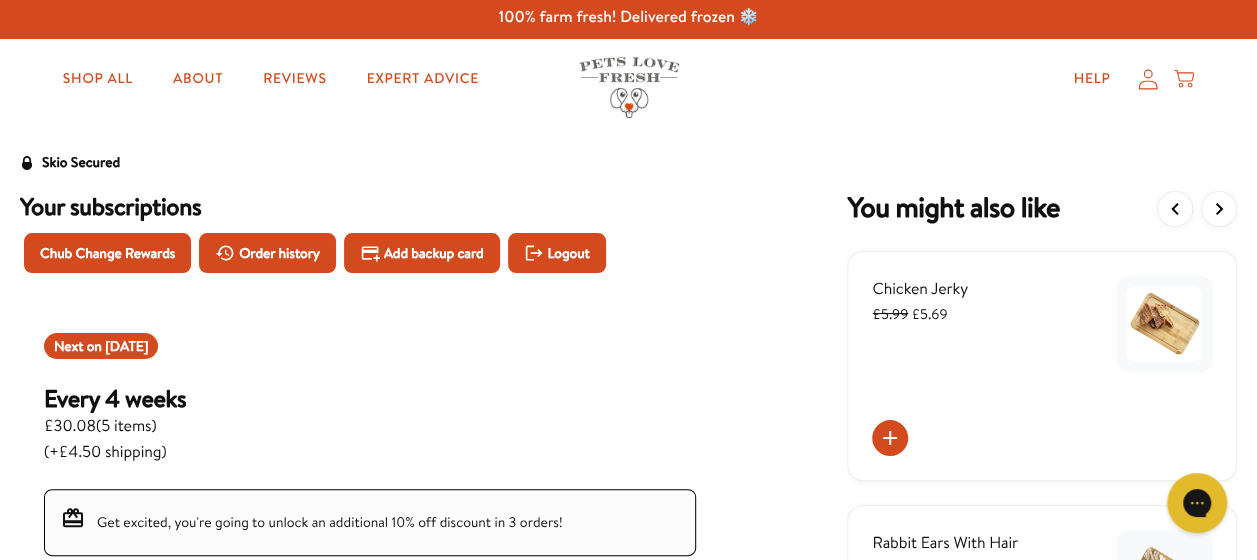 scroll, scrollTop: 0, scrollLeft: 0, axis: both 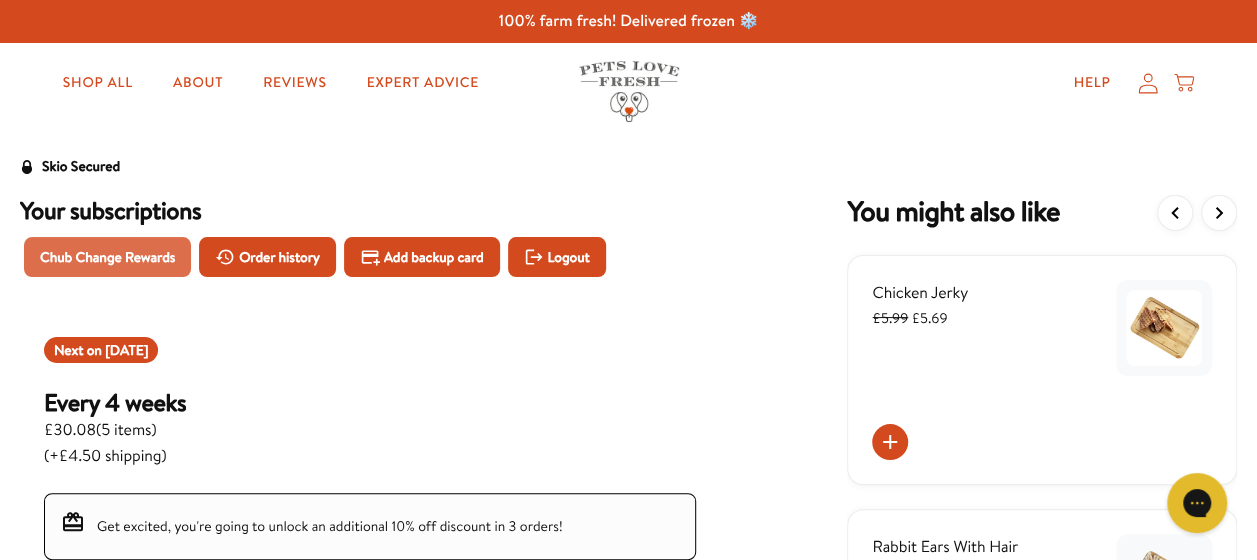 click on "Chub Change Rewards" at bounding box center (107, 257) 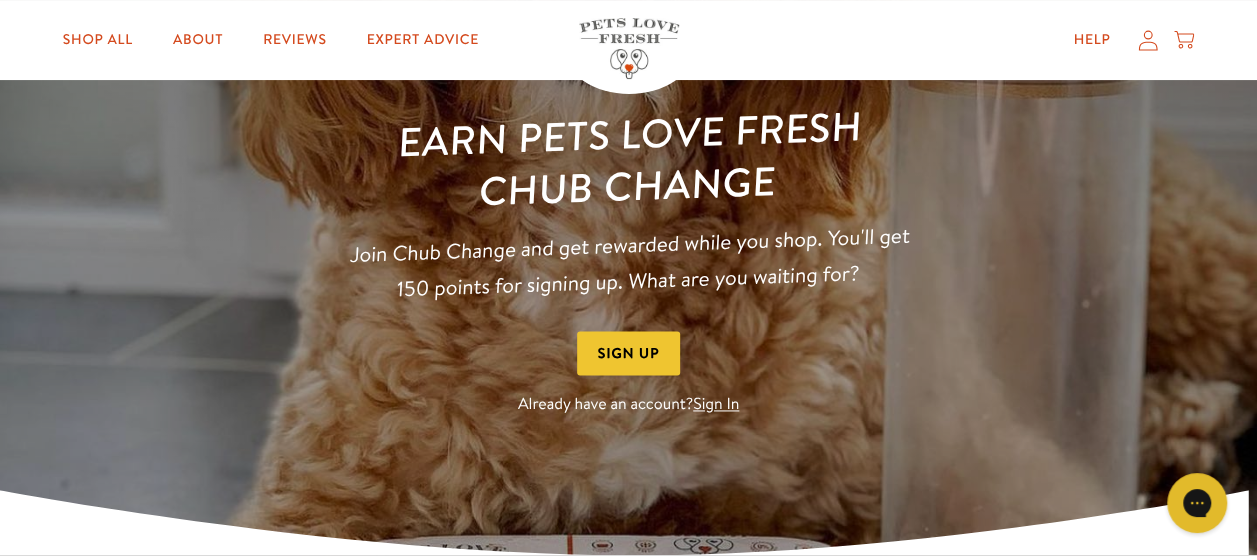 scroll, scrollTop: 200, scrollLeft: 0, axis: vertical 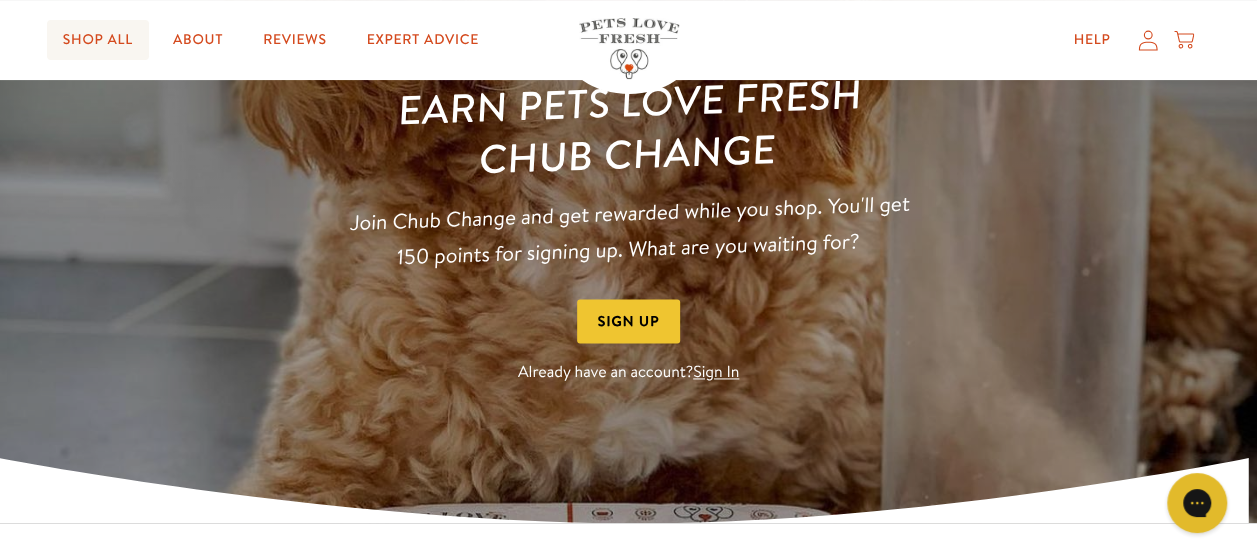 click on "Shop All" at bounding box center (98, 40) 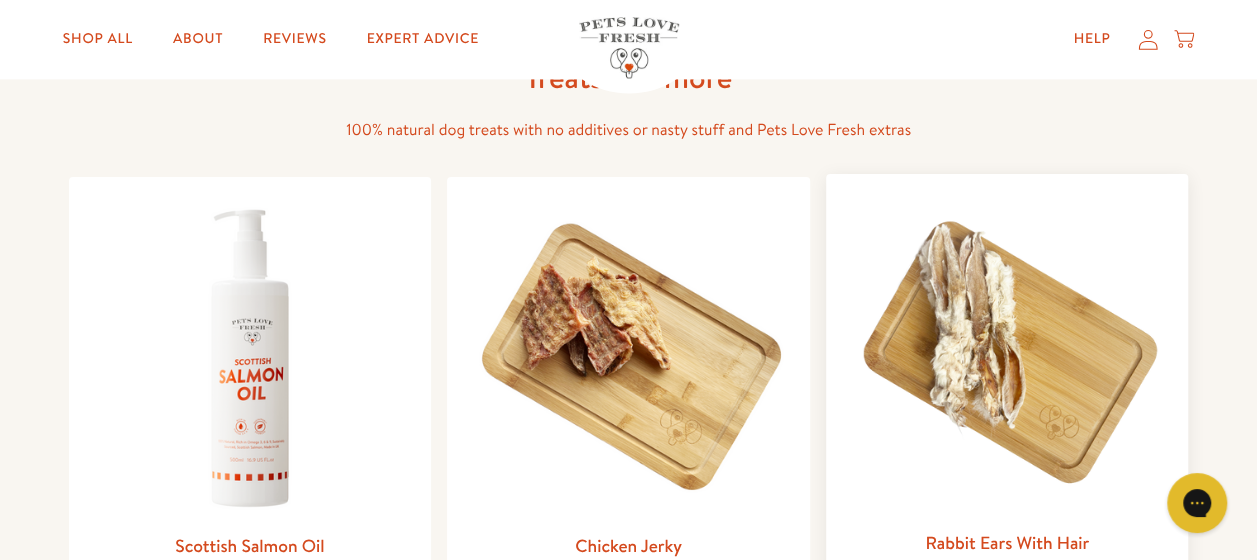 scroll, scrollTop: 1500, scrollLeft: 0, axis: vertical 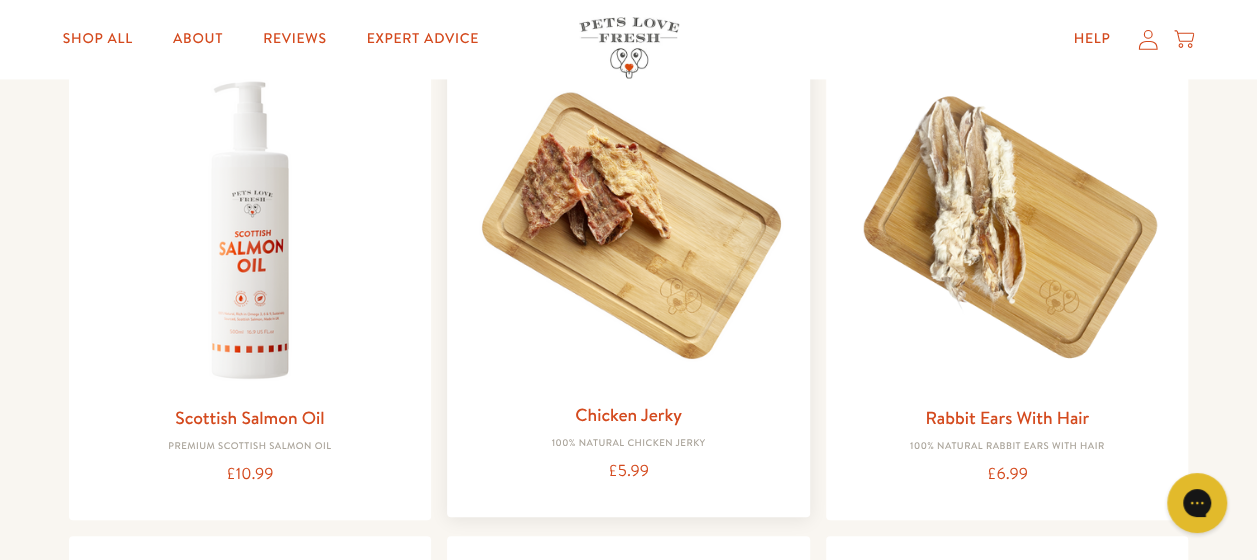click on "Chicken Jerky" at bounding box center (628, 414) 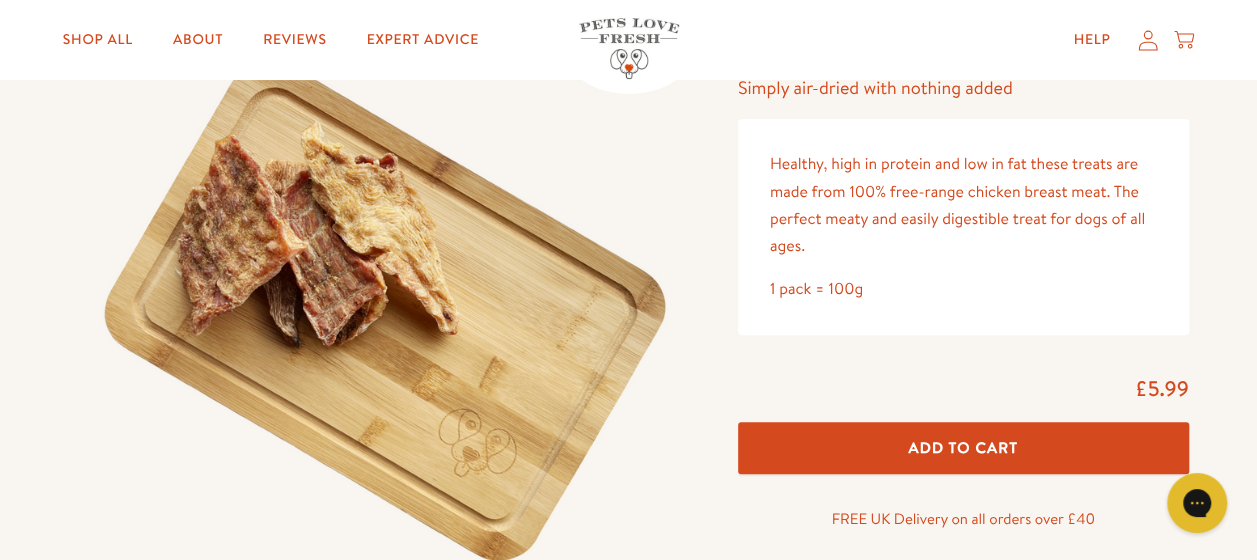 scroll, scrollTop: 200, scrollLeft: 0, axis: vertical 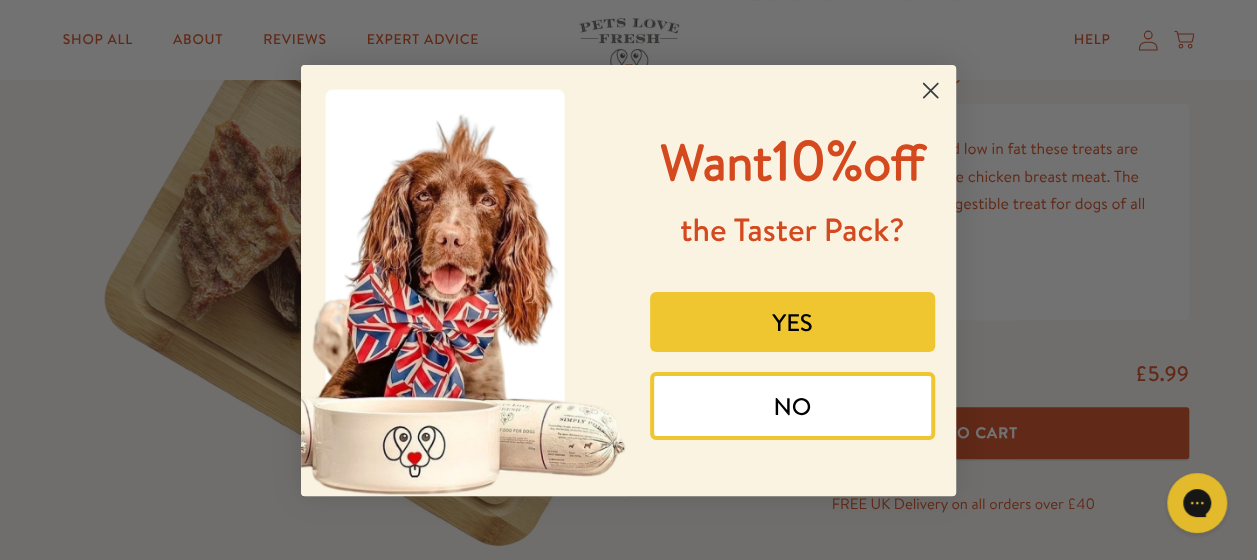 click 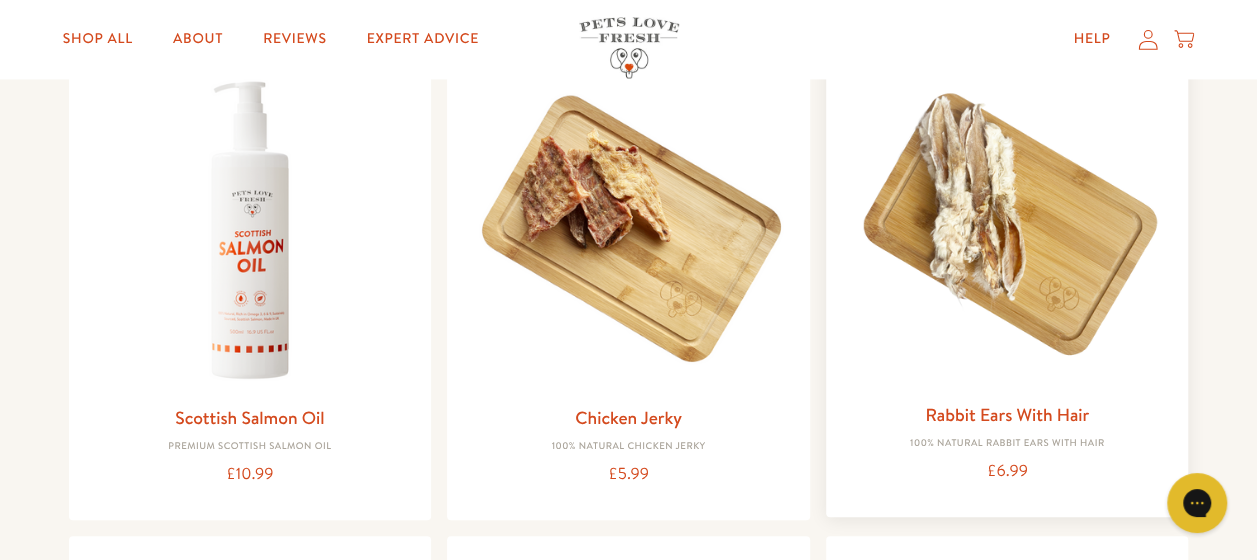 scroll, scrollTop: 0, scrollLeft: 0, axis: both 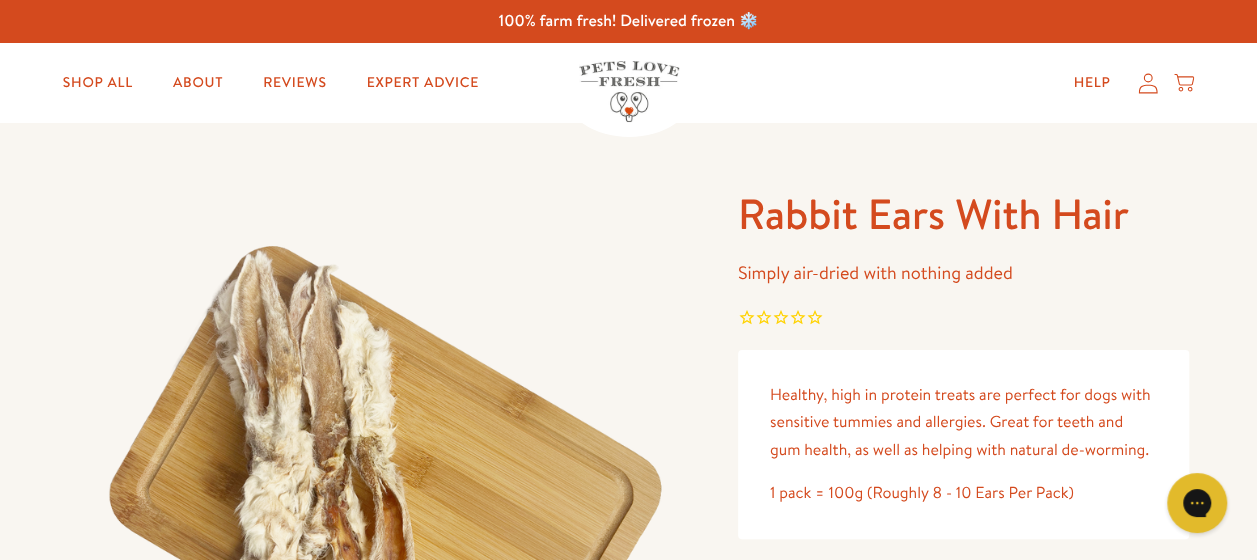 click 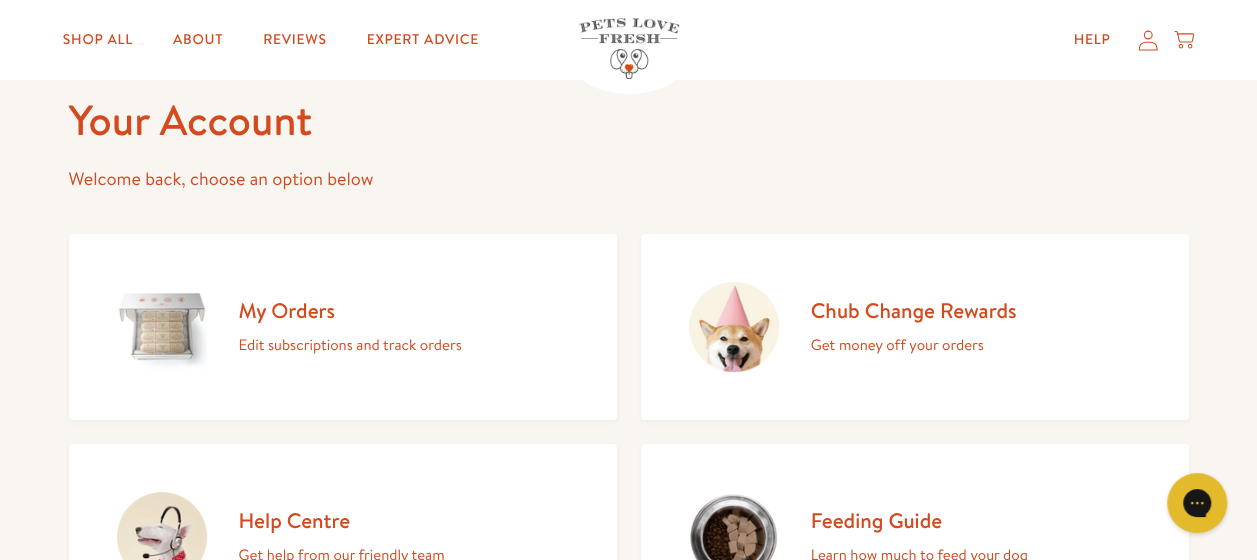 scroll, scrollTop: 100, scrollLeft: 0, axis: vertical 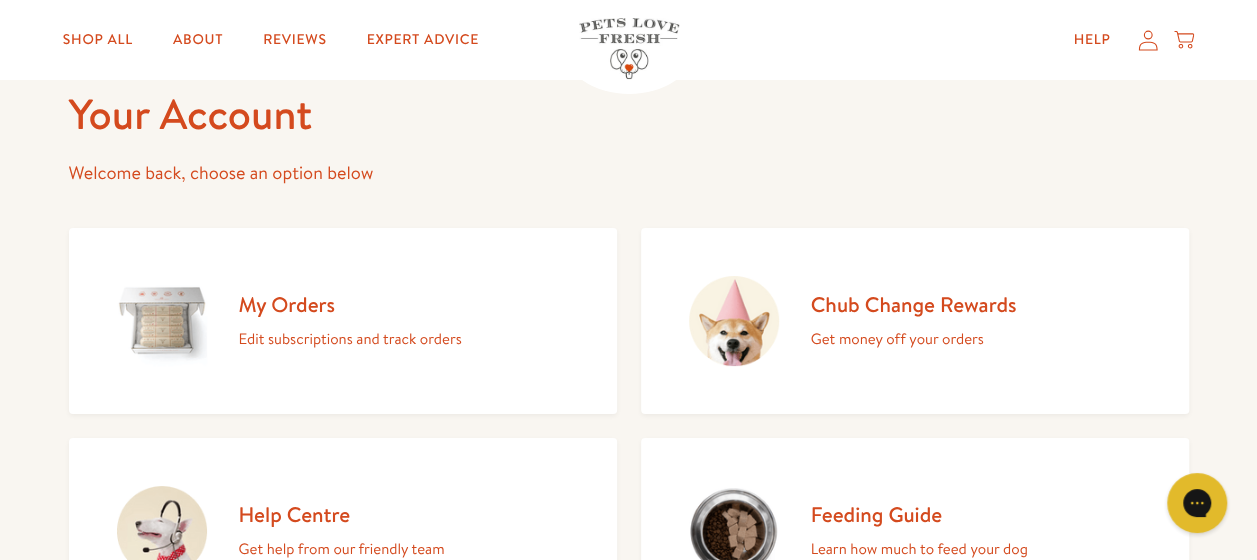 click on "My Orders" at bounding box center [350, 304] 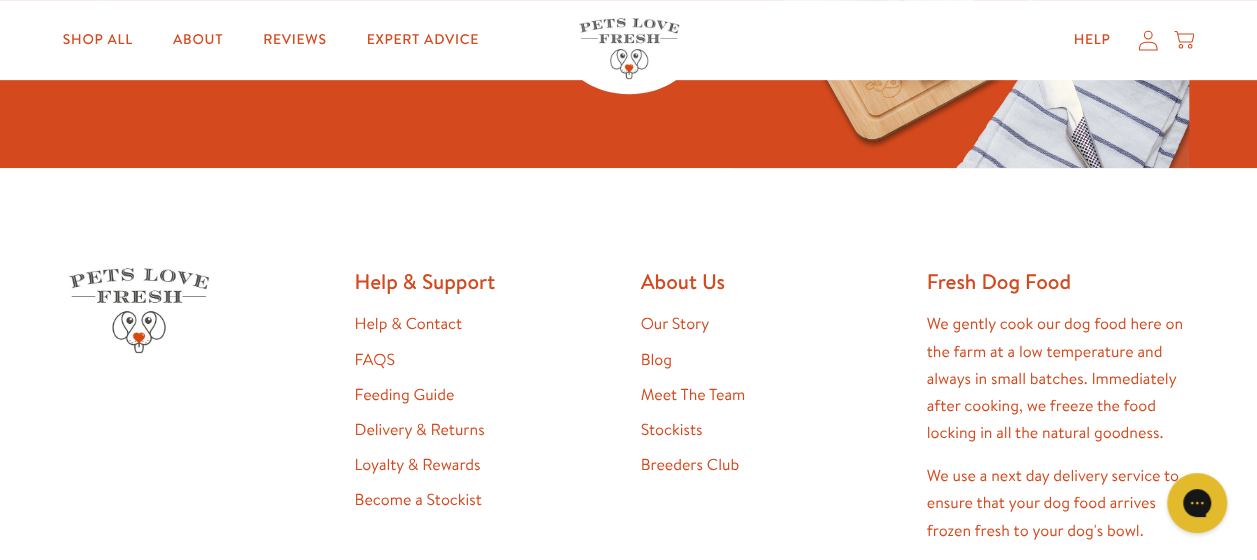 scroll, scrollTop: 714, scrollLeft: 0, axis: vertical 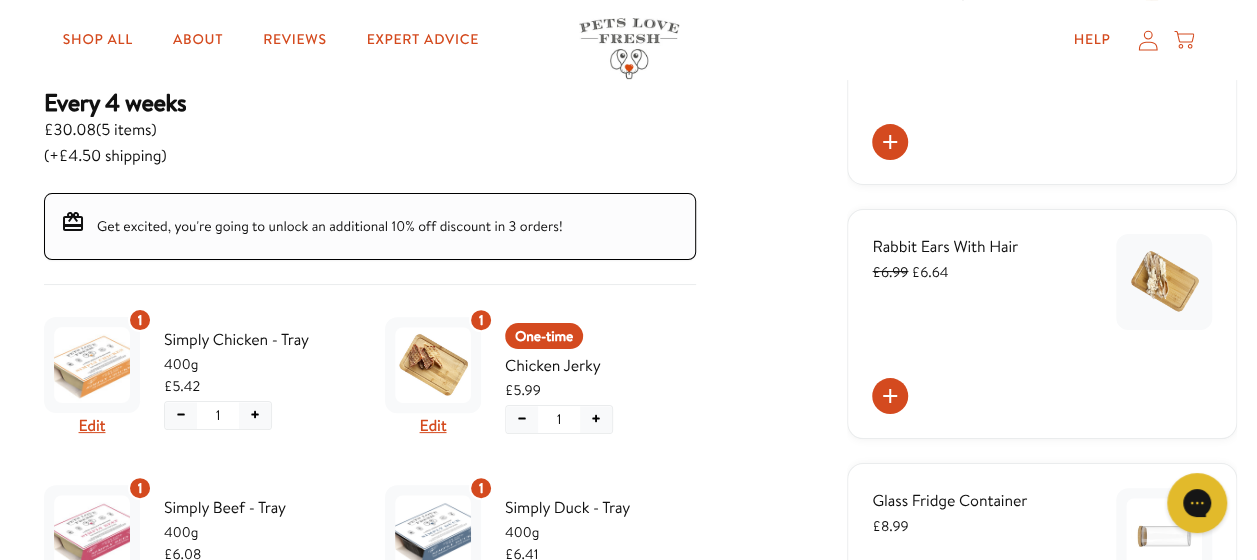click on "+" at bounding box center [596, 419] 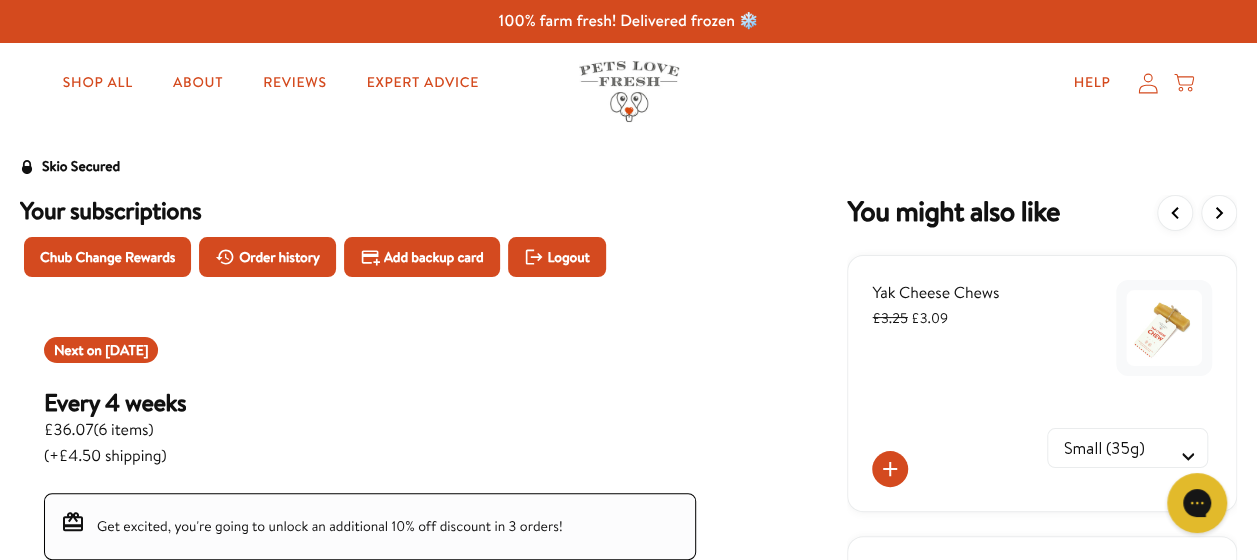 scroll, scrollTop: 0, scrollLeft: 0, axis: both 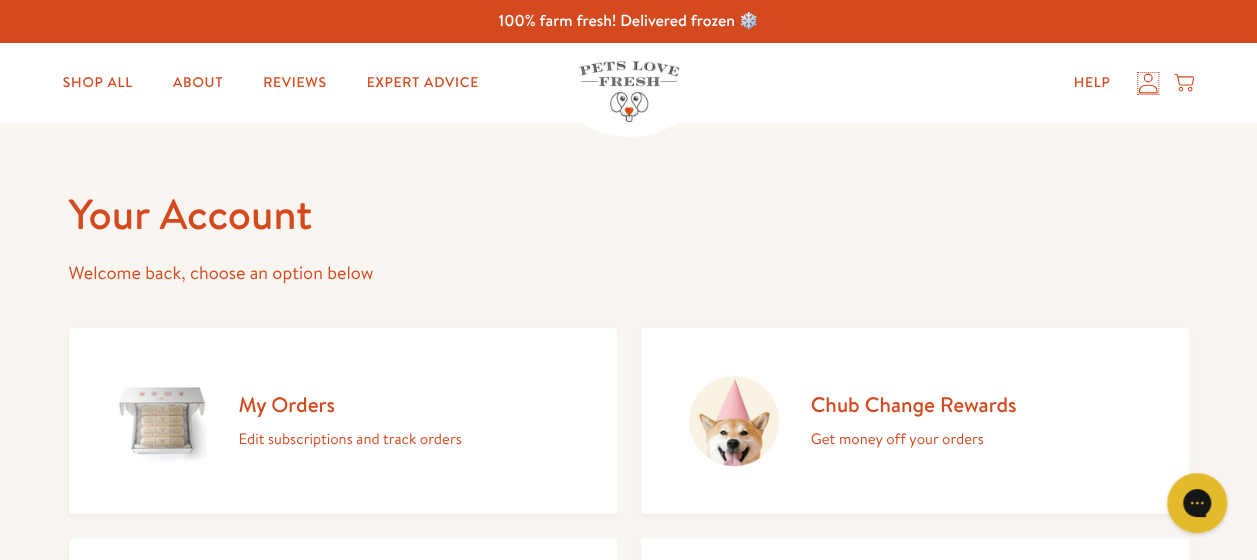 click 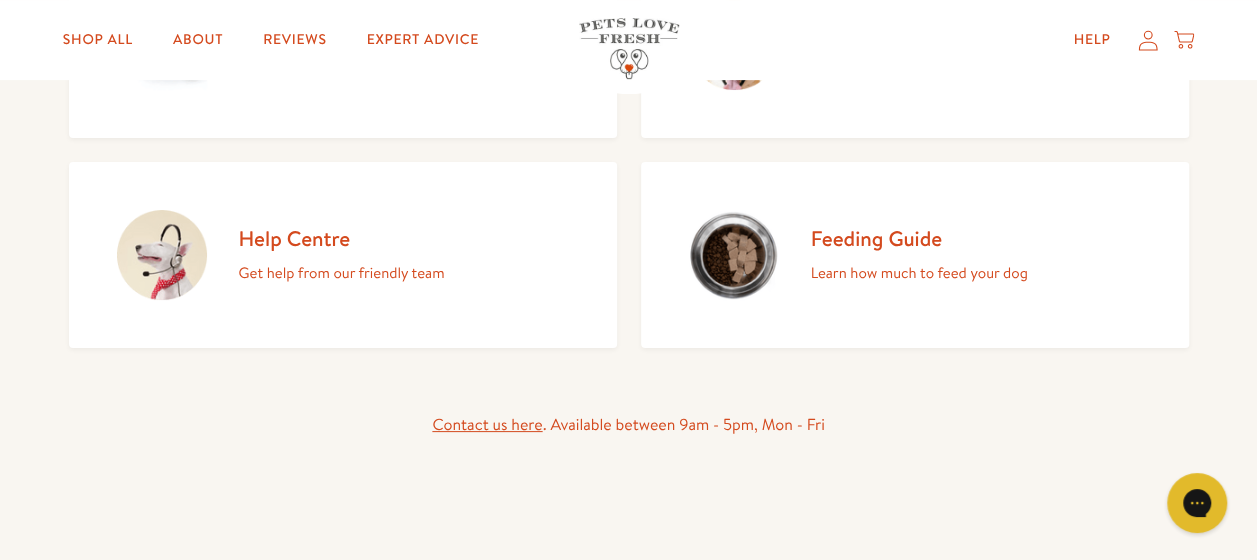 scroll, scrollTop: 400, scrollLeft: 0, axis: vertical 